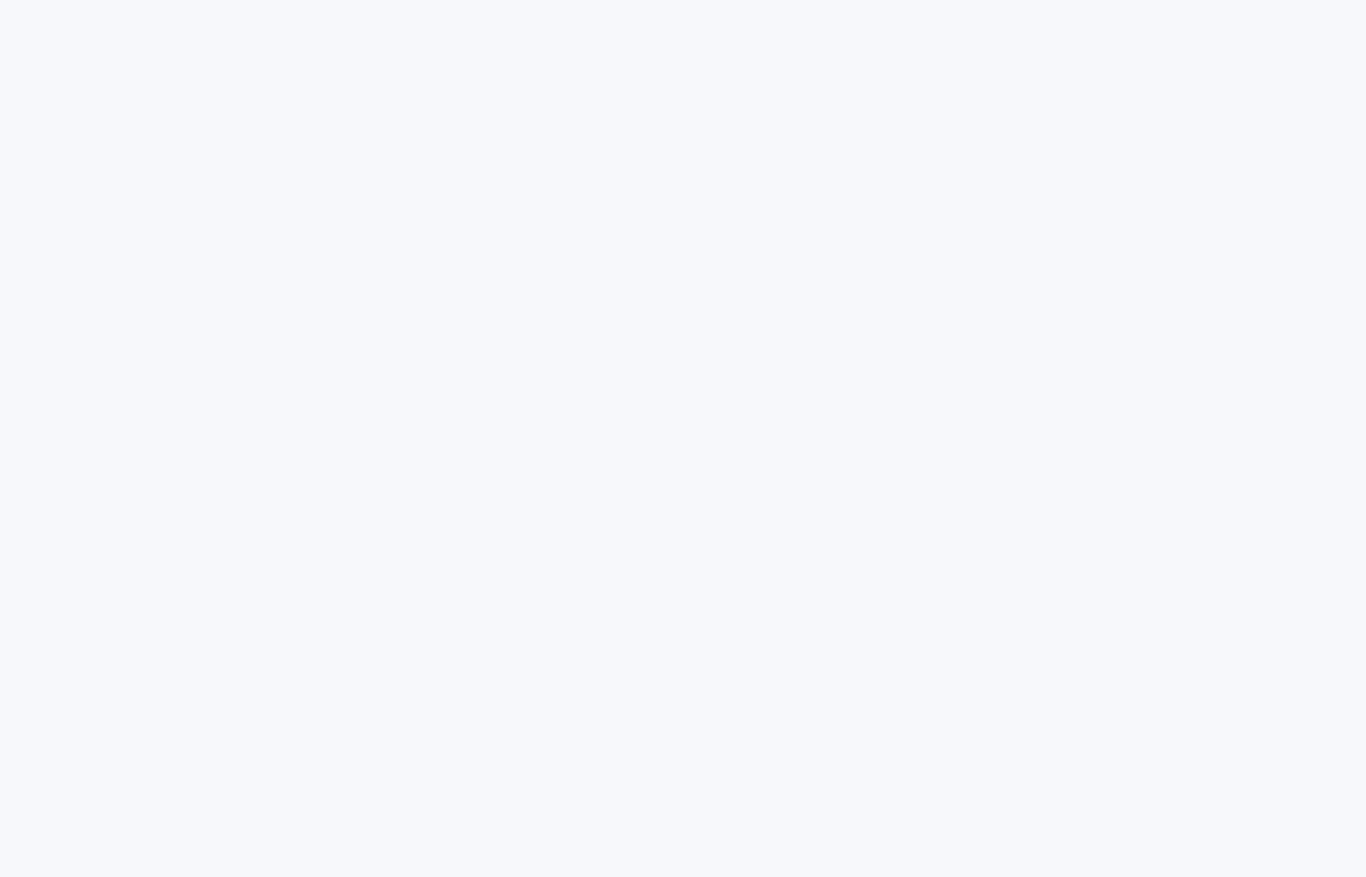 scroll, scrollTop: 0, scrollLeft: 0, axis: both 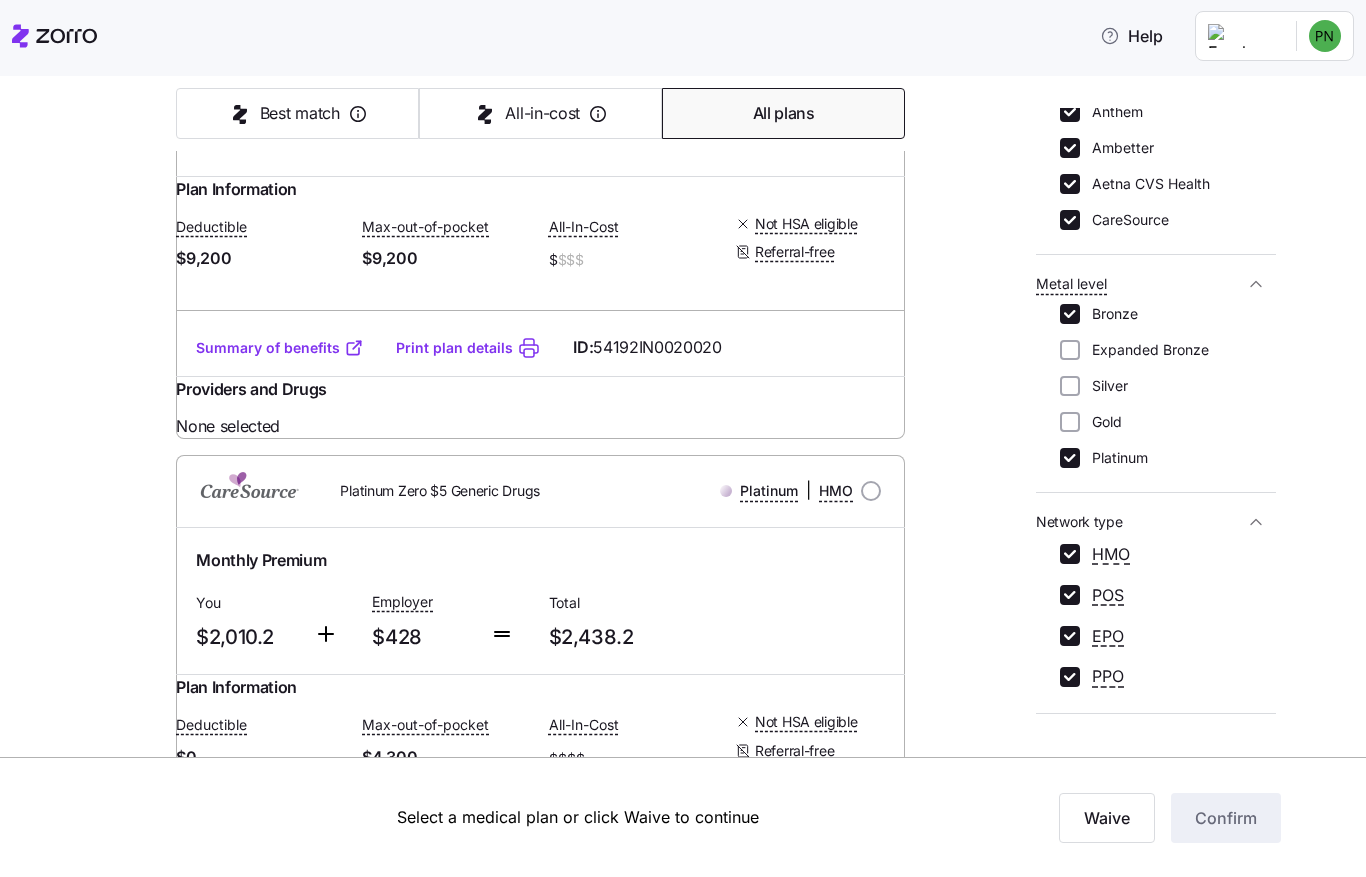 click on "Expanded Bronze" at bounding box center (1070, 350) 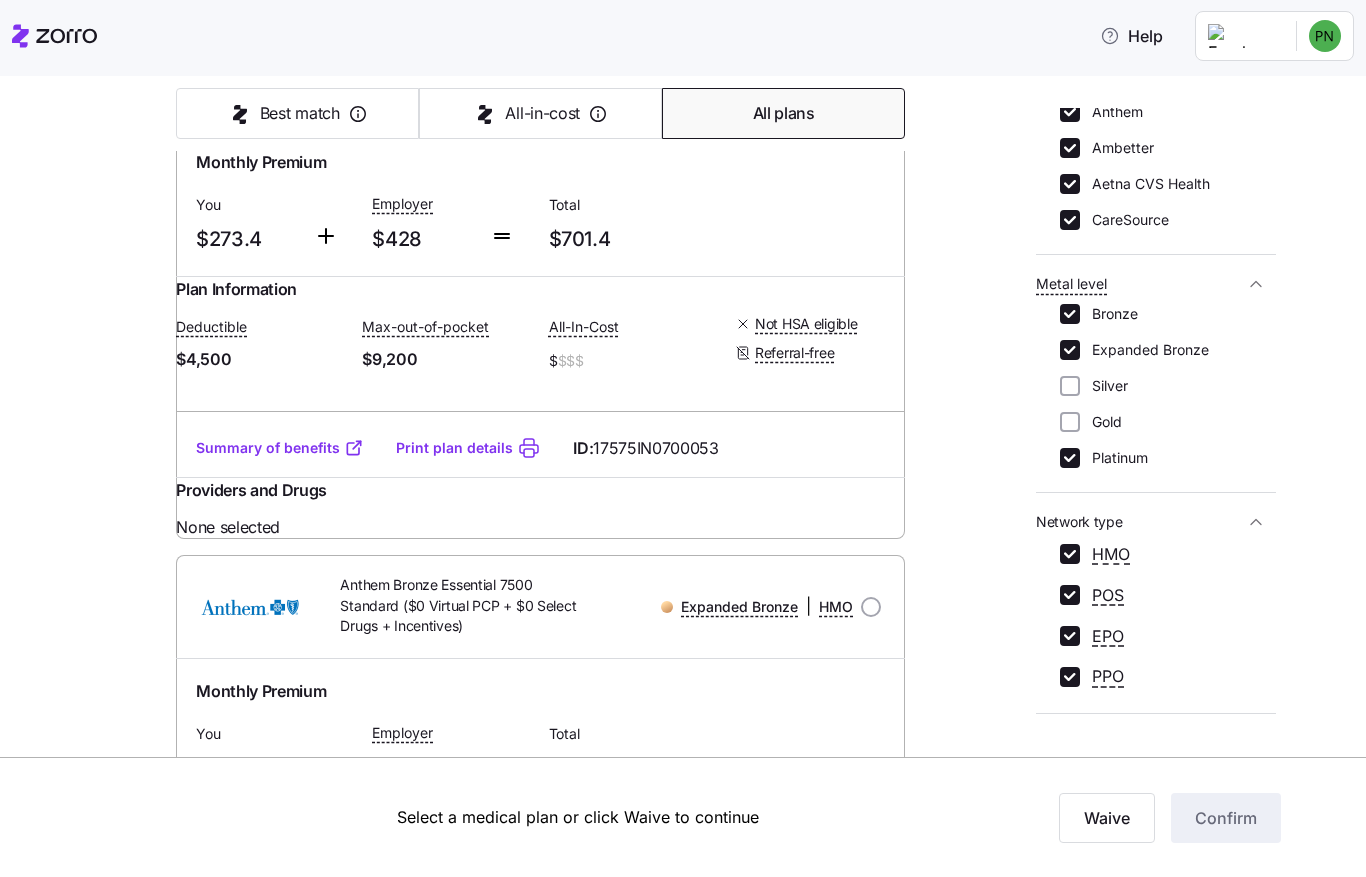 click on "Expanded Bronze" at bounding box center [1070, 350] 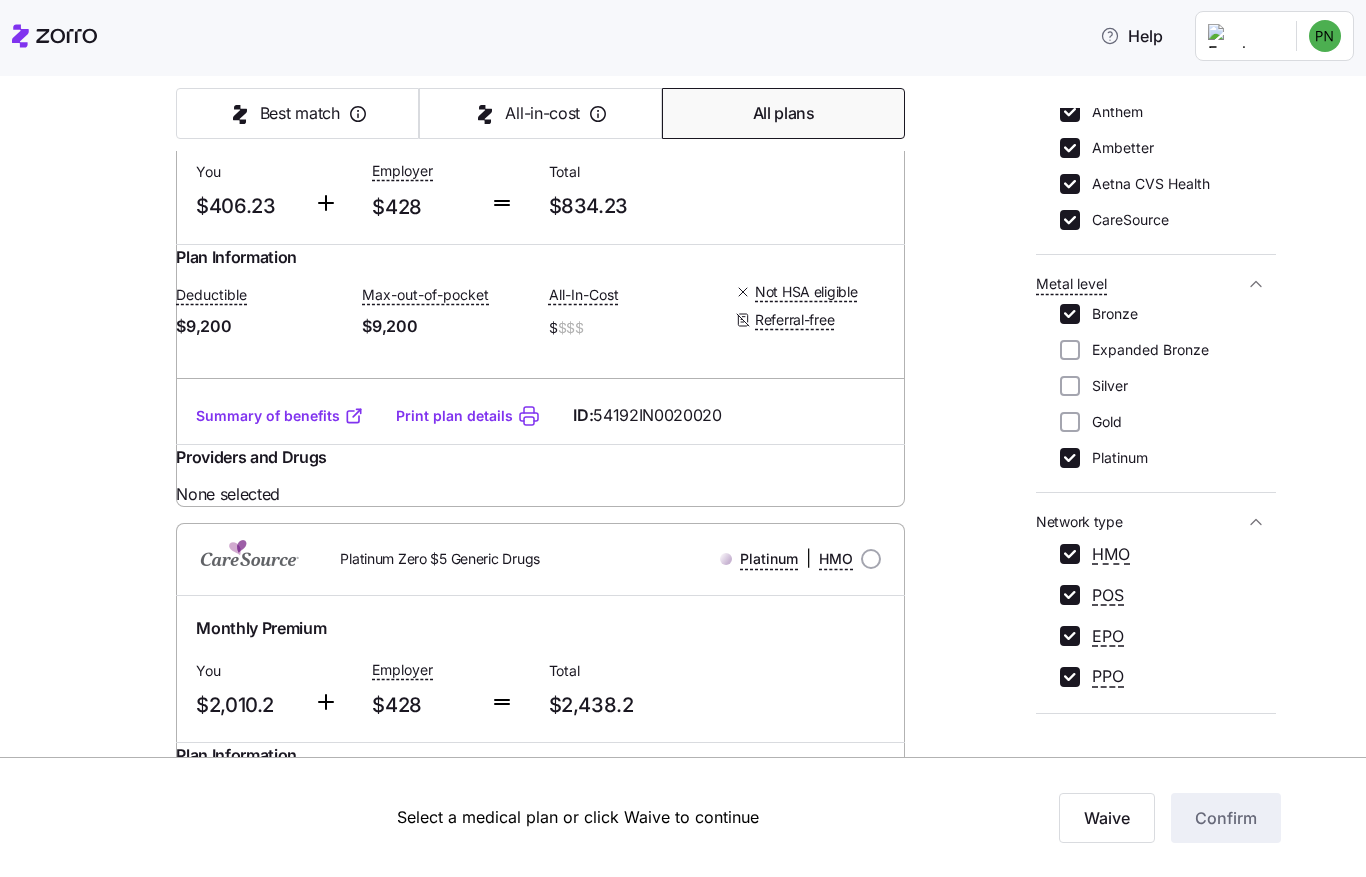 scroll, scrollTop: 1893, scrollLeft: 0, axis: vertical 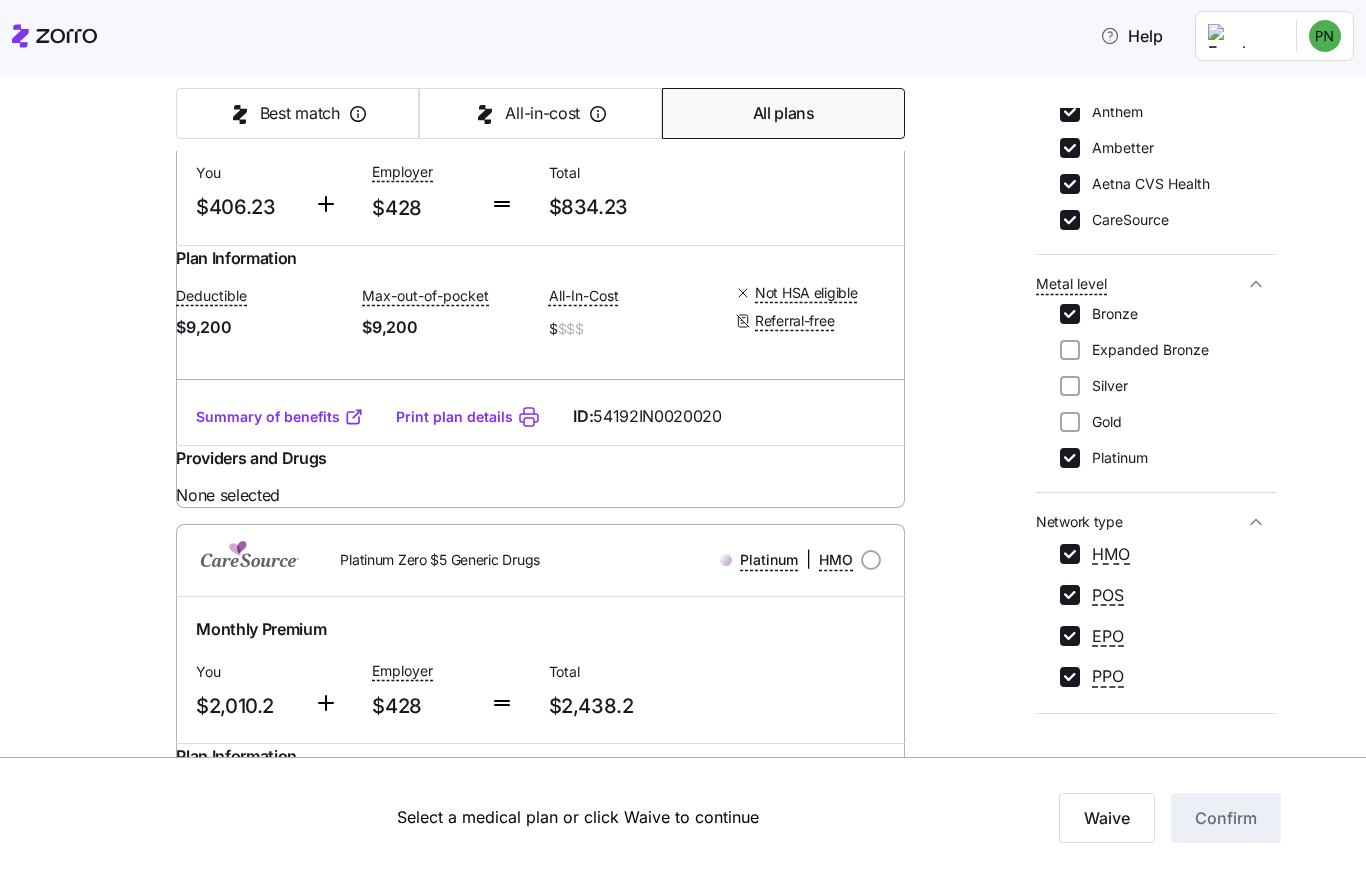 click on "Expanded Bronze" at bounding box center [1070, 350] 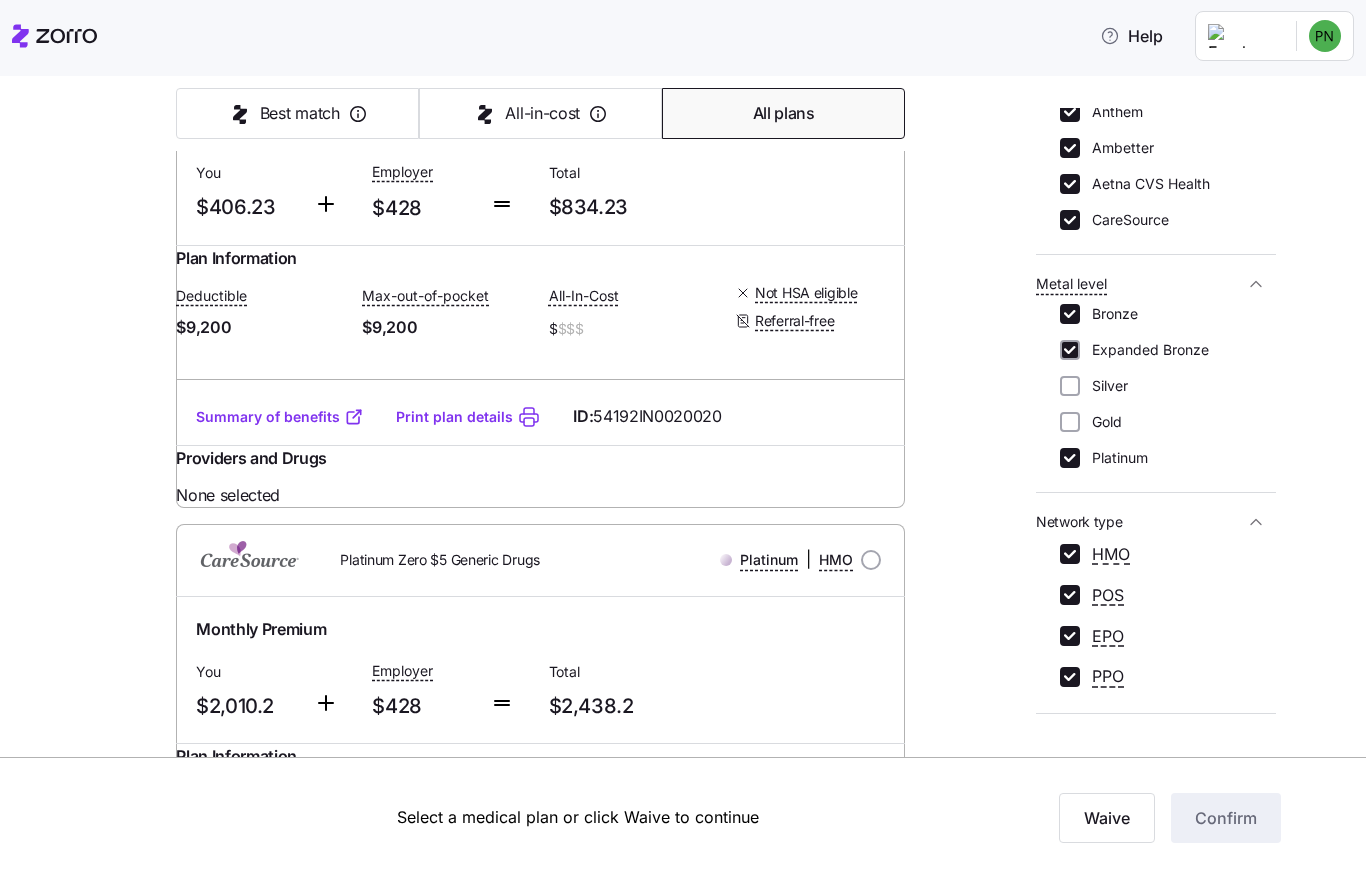 checkbox on "true" 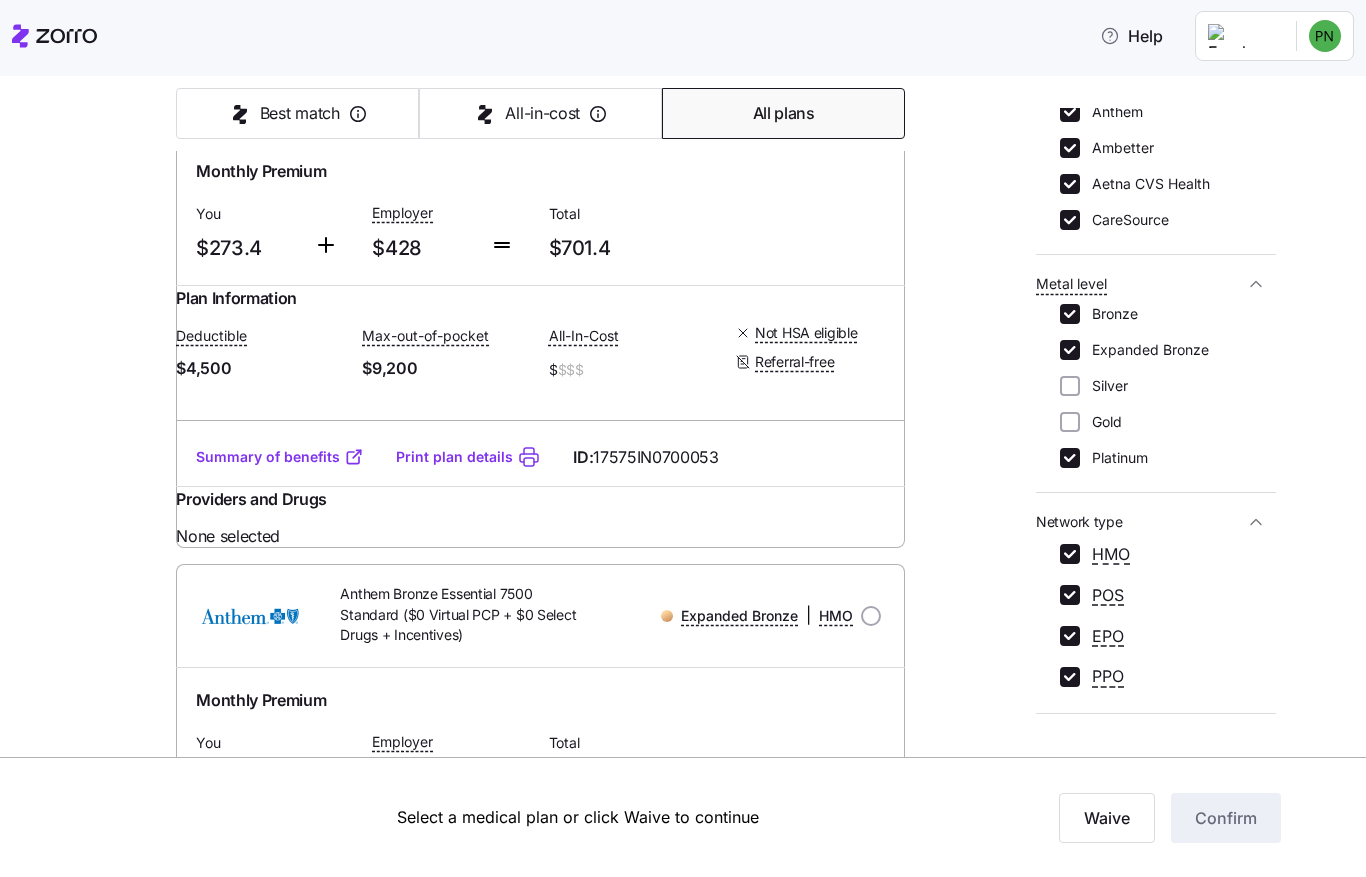 click on "Silver" at bounding box center (1070, 386) 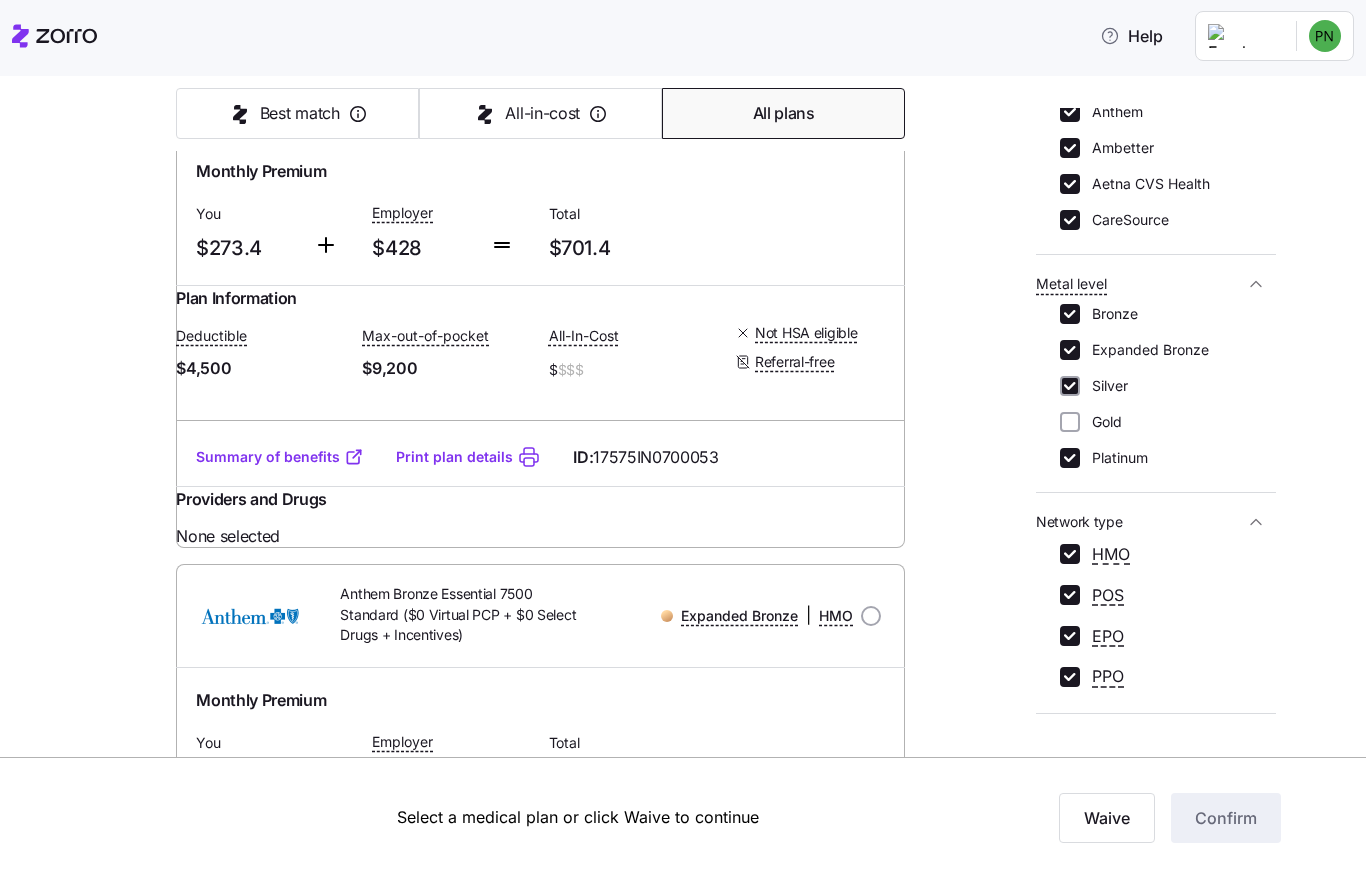 checkbox on "true" 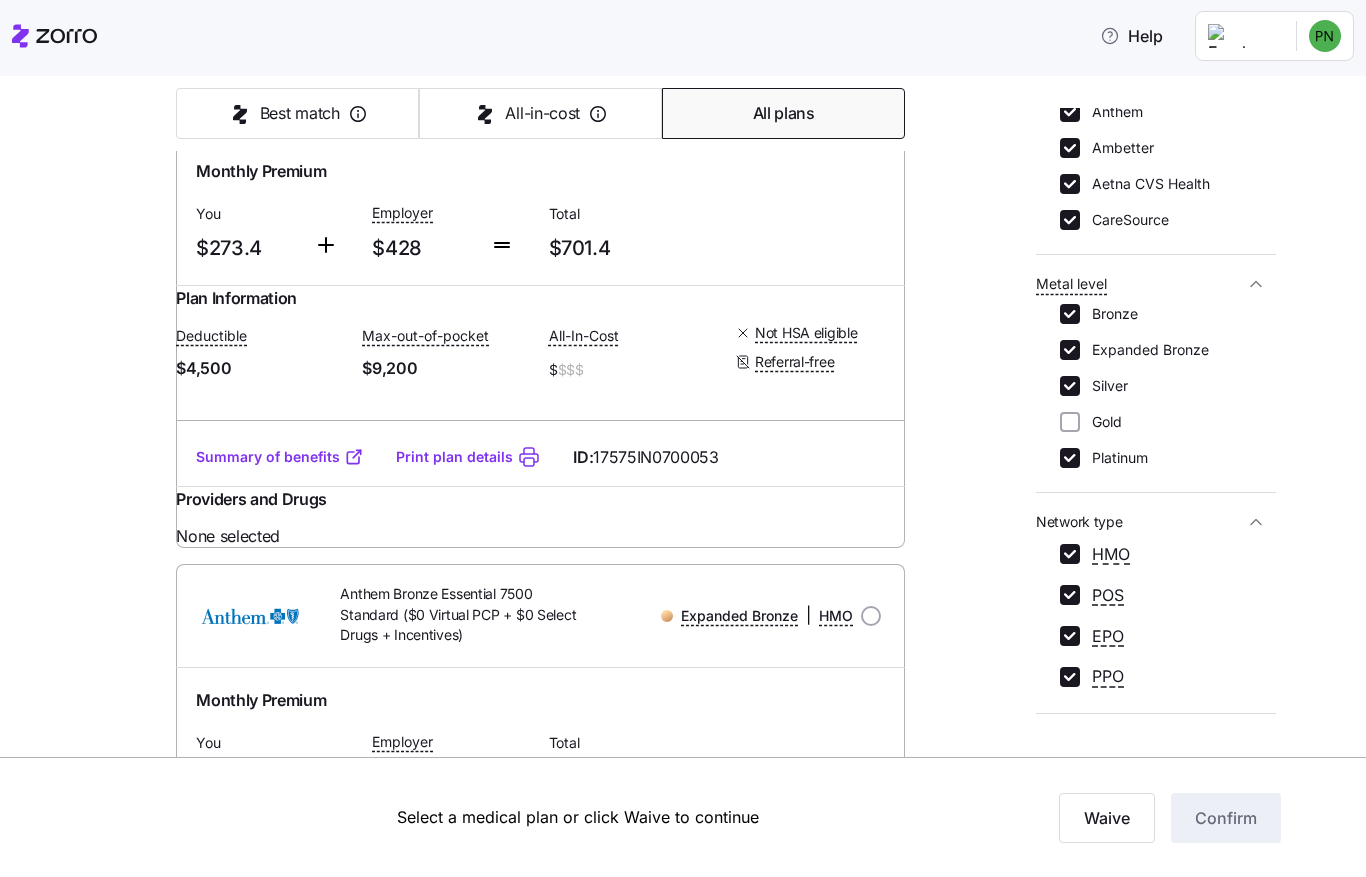 click on "Gold" at bounding box center [1070, 422] 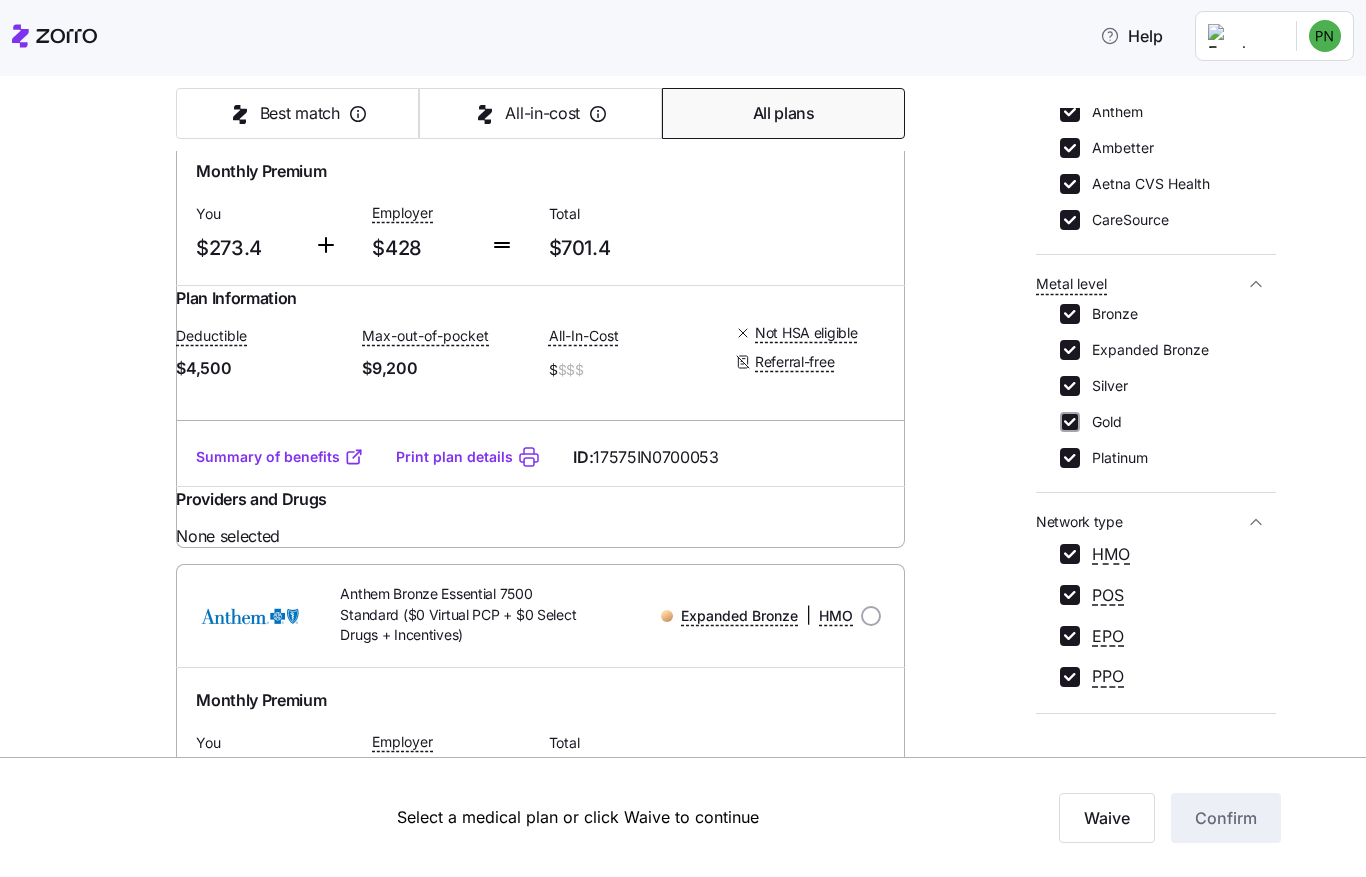 checkbox on "true" 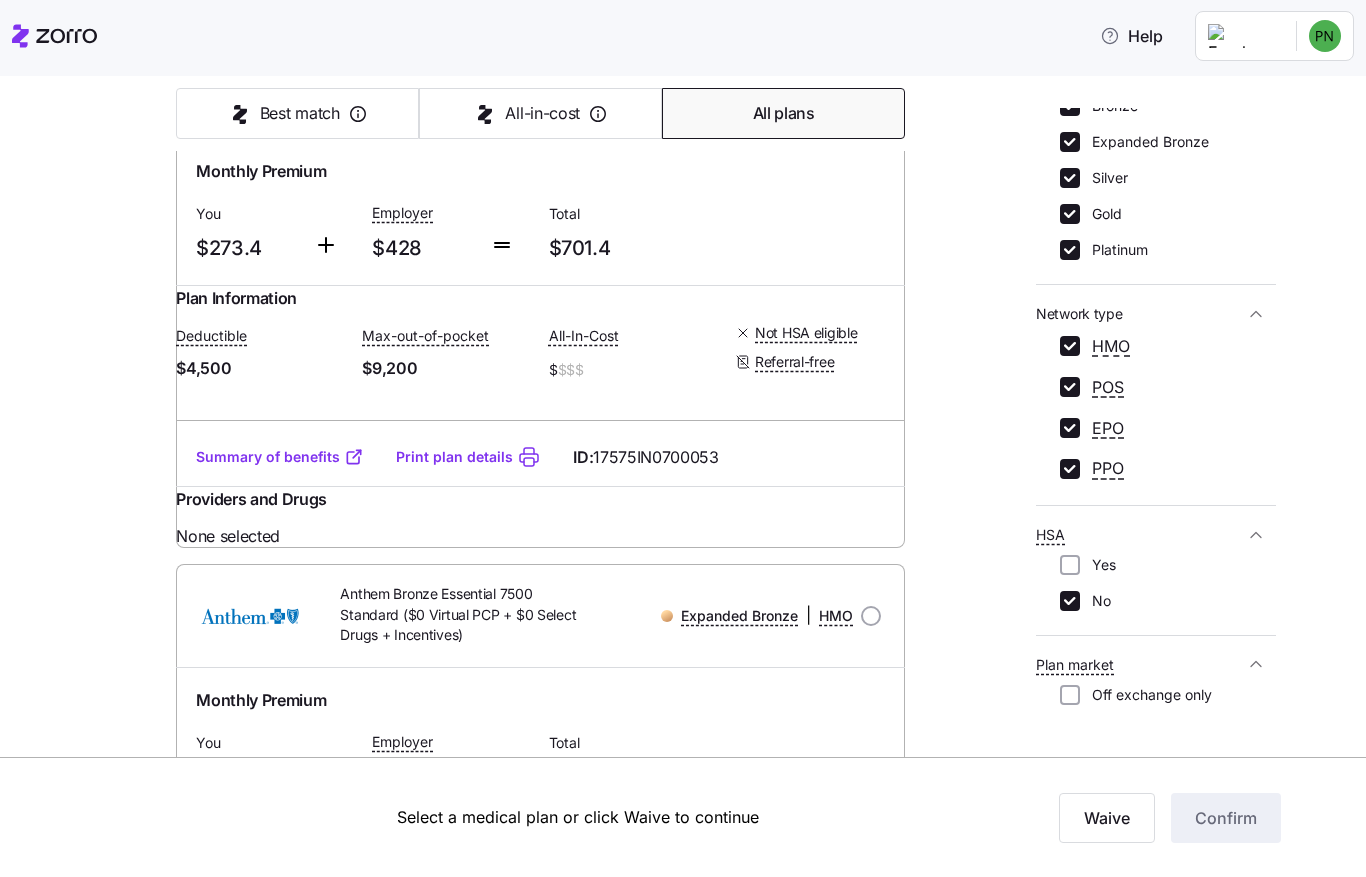 scroll, scrollTop: 474, scrollLeft: 0, axis: vertical 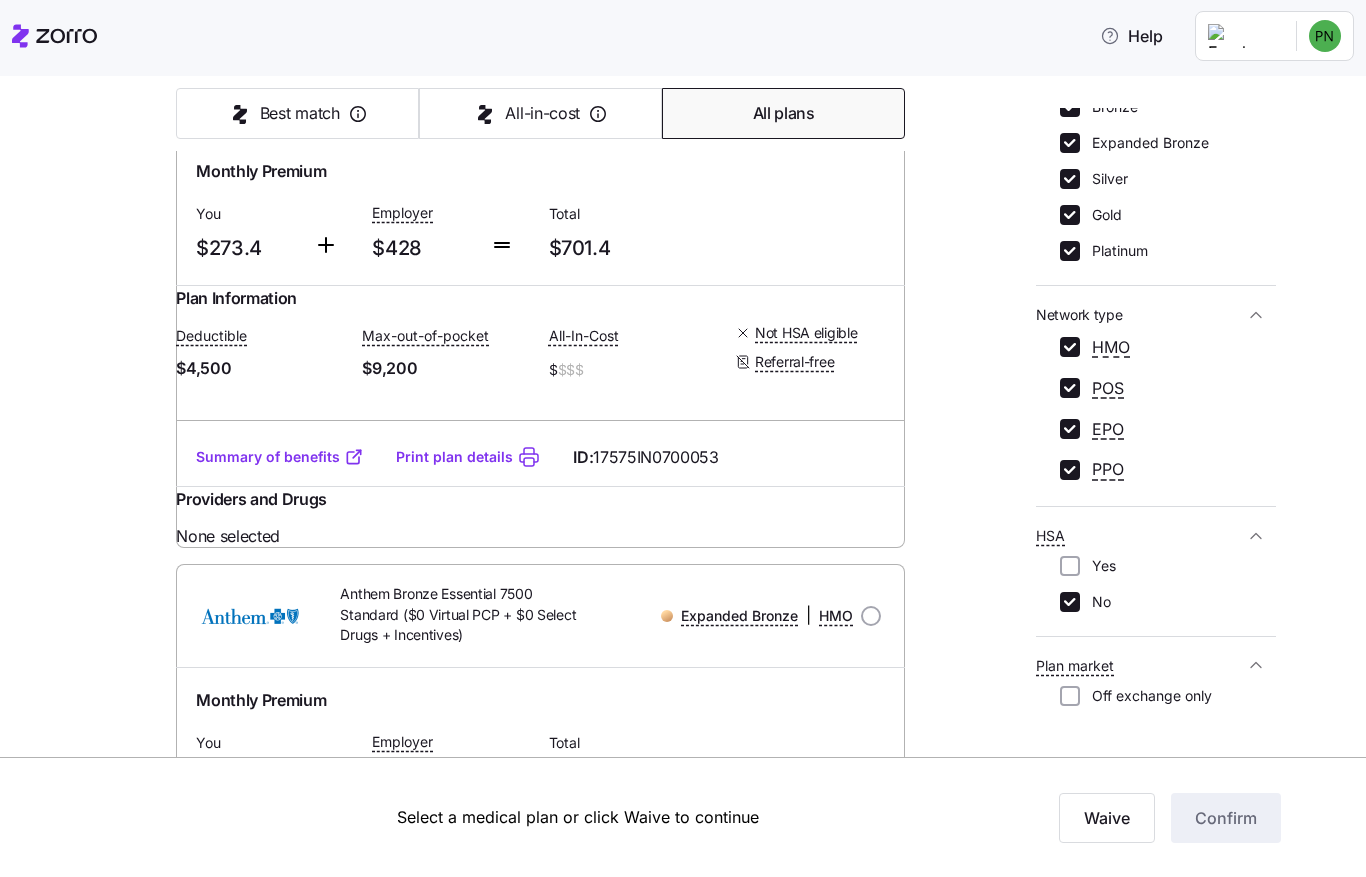 click on "Yes" at bounding box center (1098, 566) 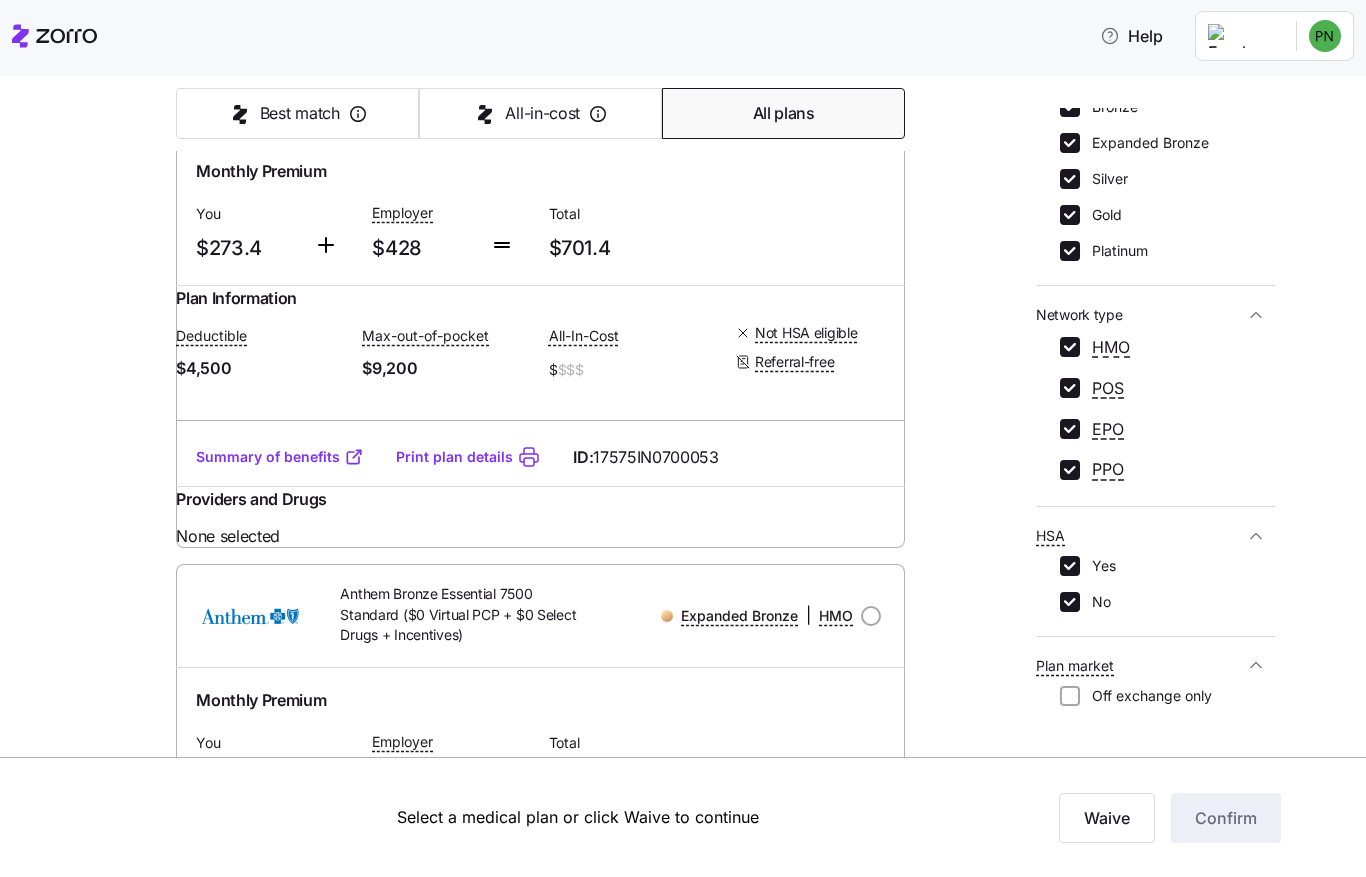 click on "Yes" at bounding box center (1070, 566) 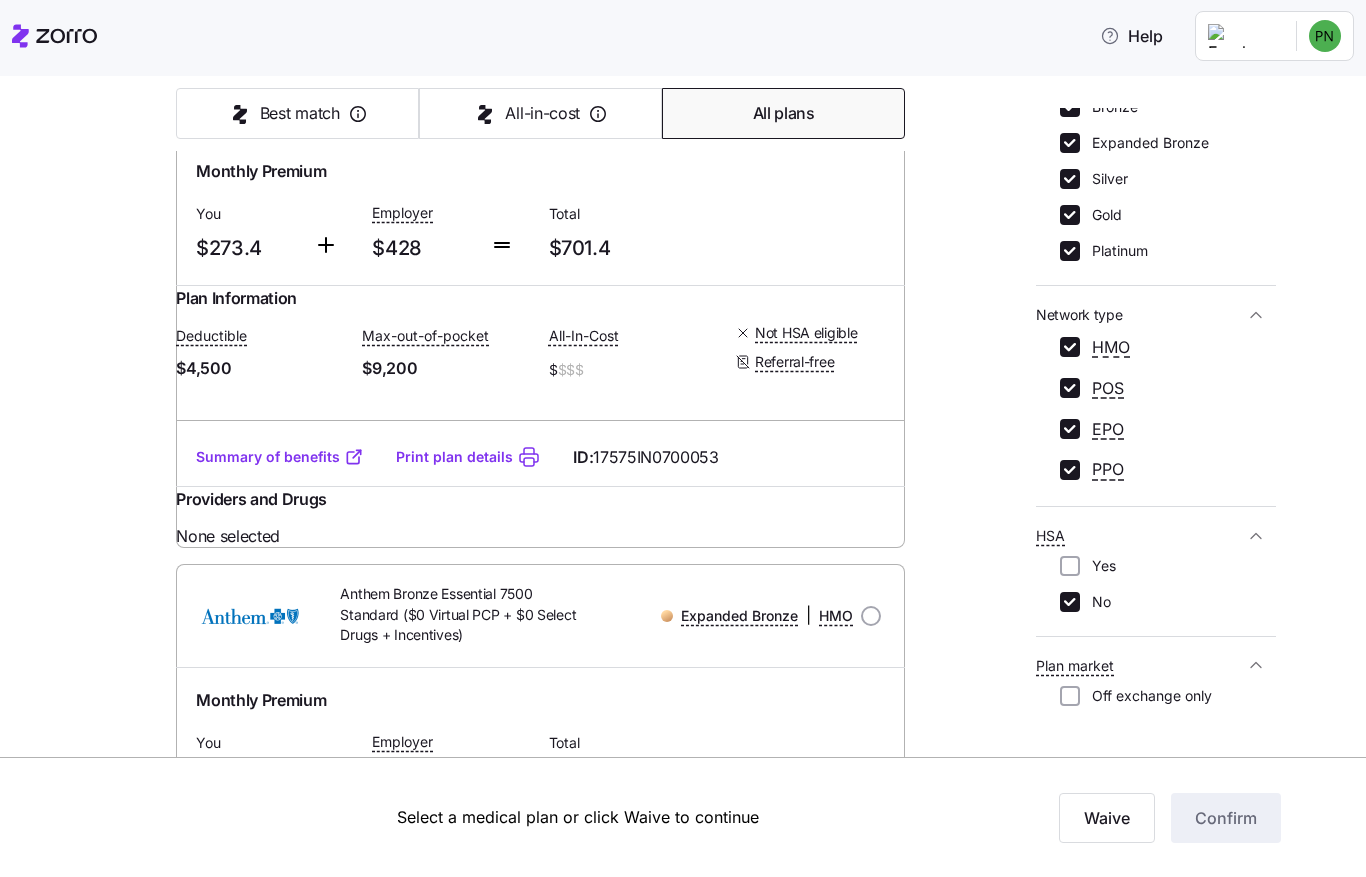click on "Yes" at bounding box center (1098, 566) 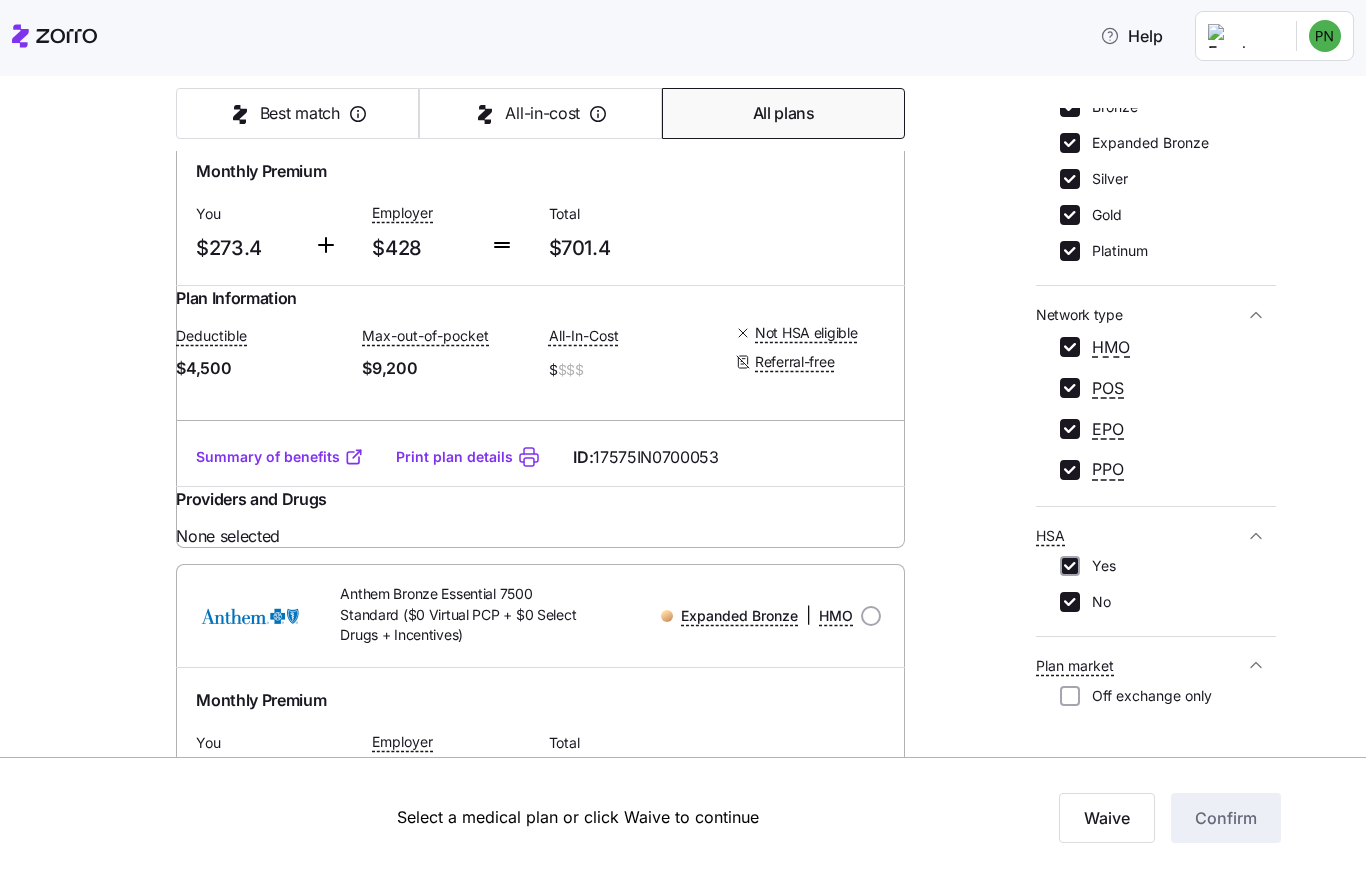 checkbox on "true" 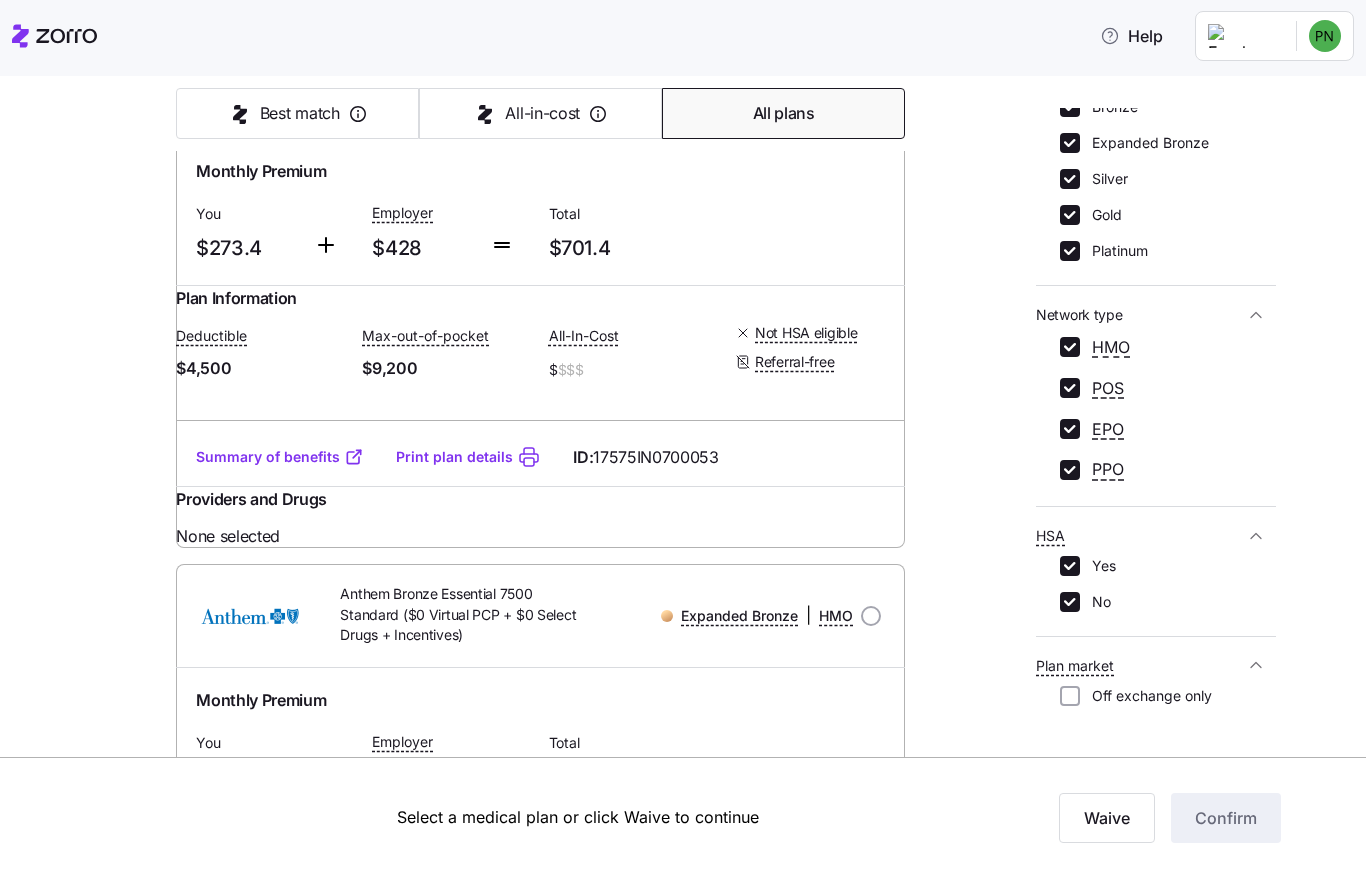 click on "Off exchange only" at bounding box center (1146, 696) 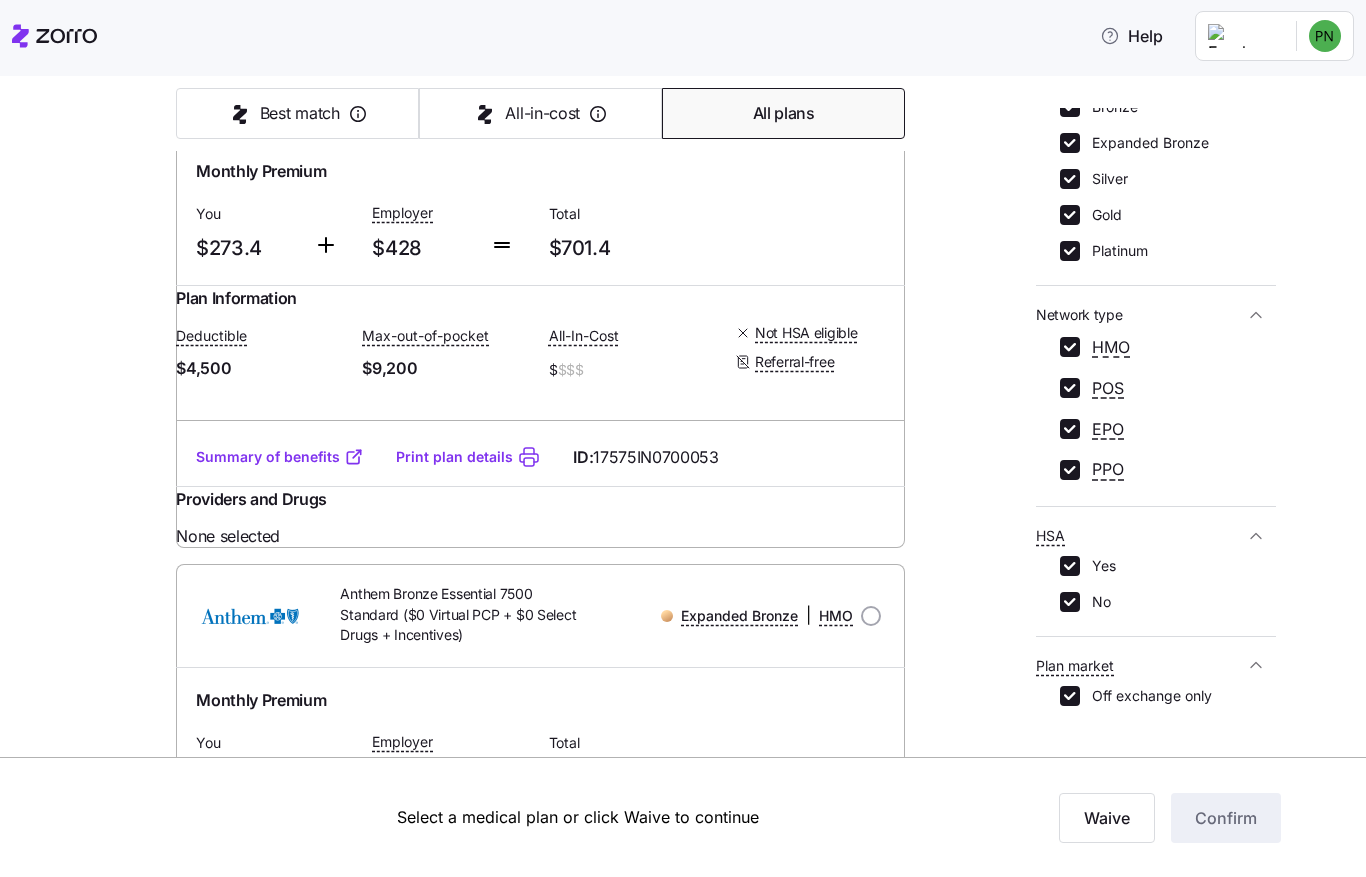 click on "Off exchange only" at bounding box center (1146, 696) 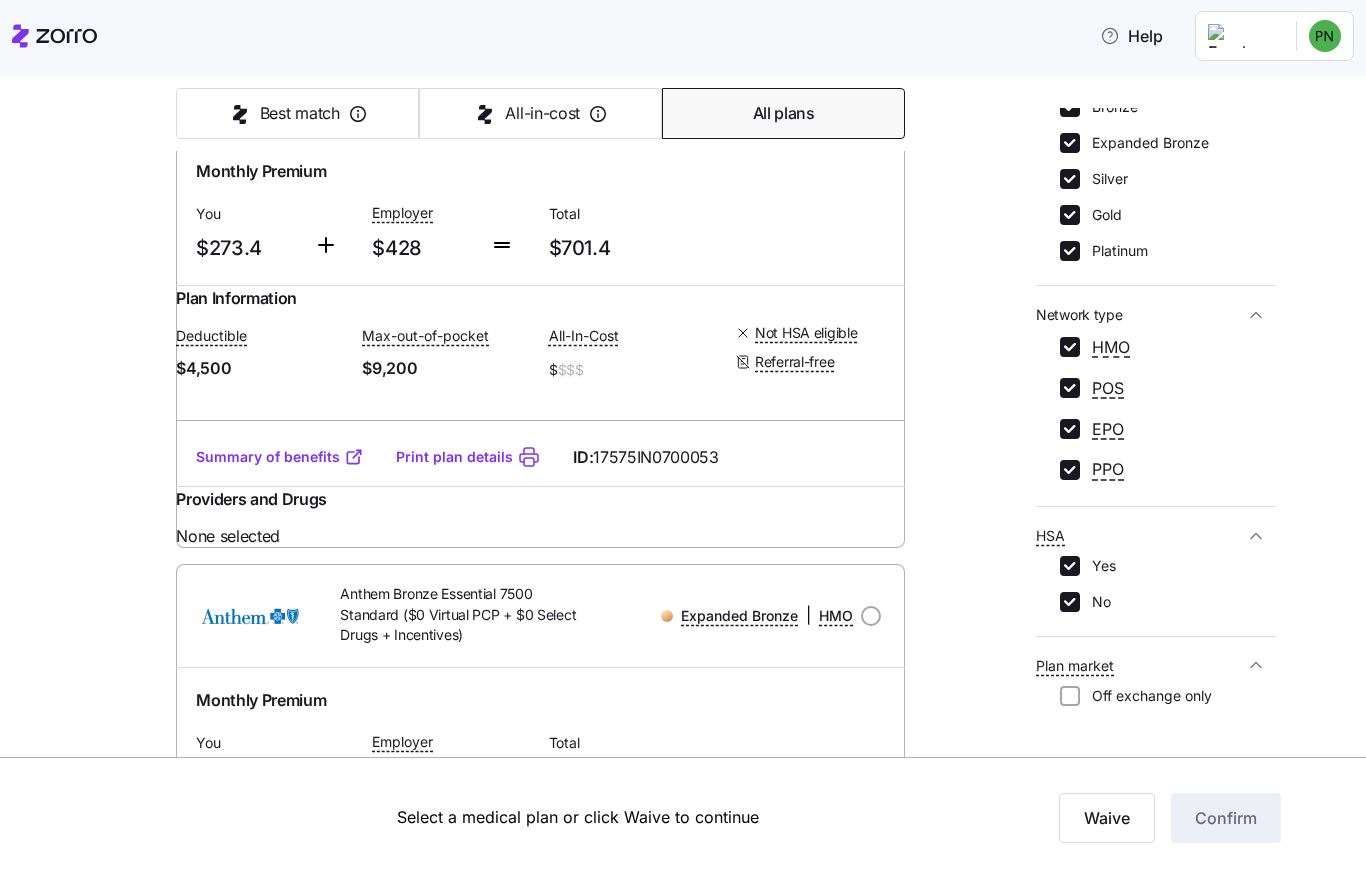 click on "Off exchange only" at bounding box center (1070, 696) 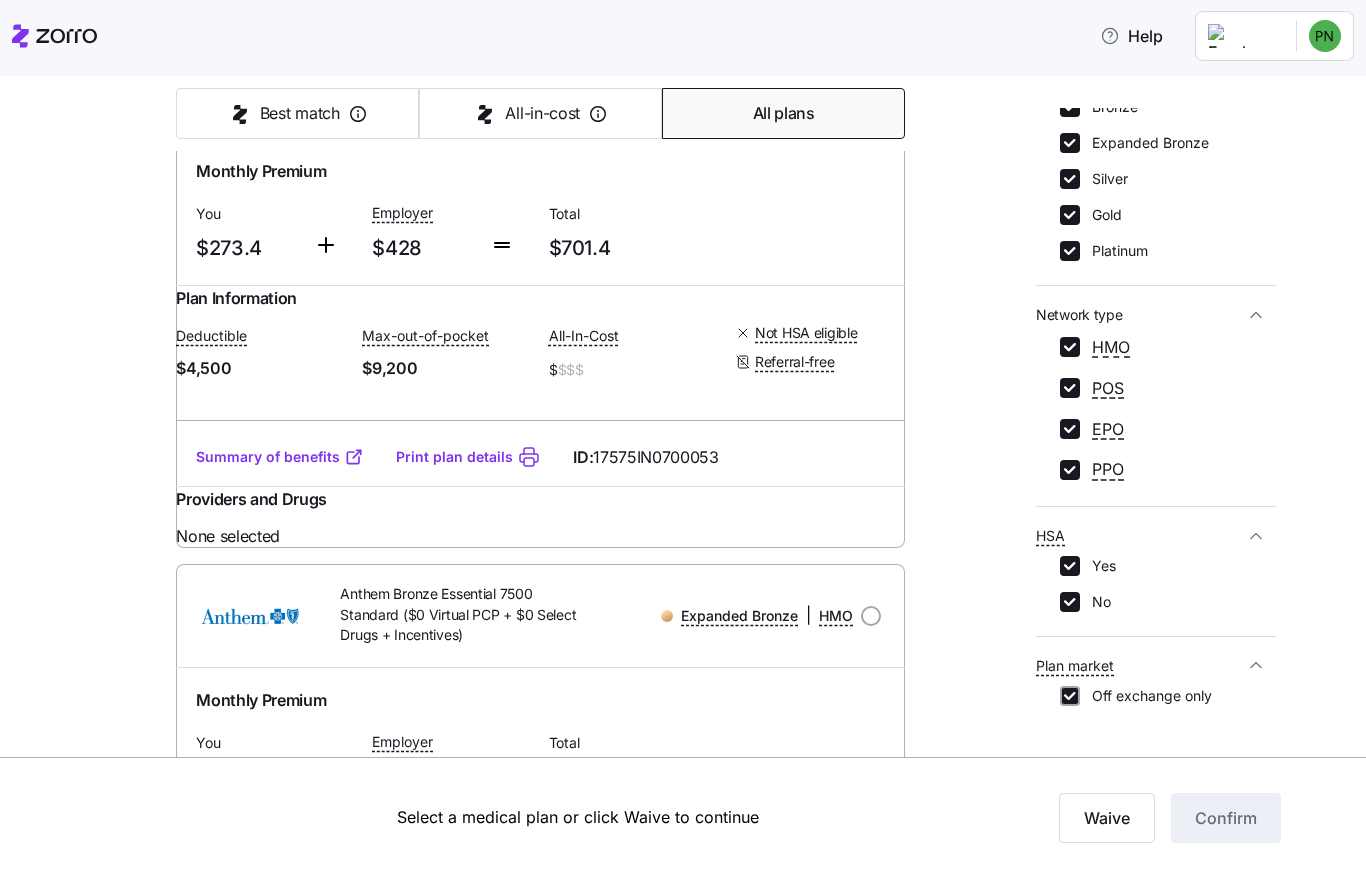 checkbox on "true" 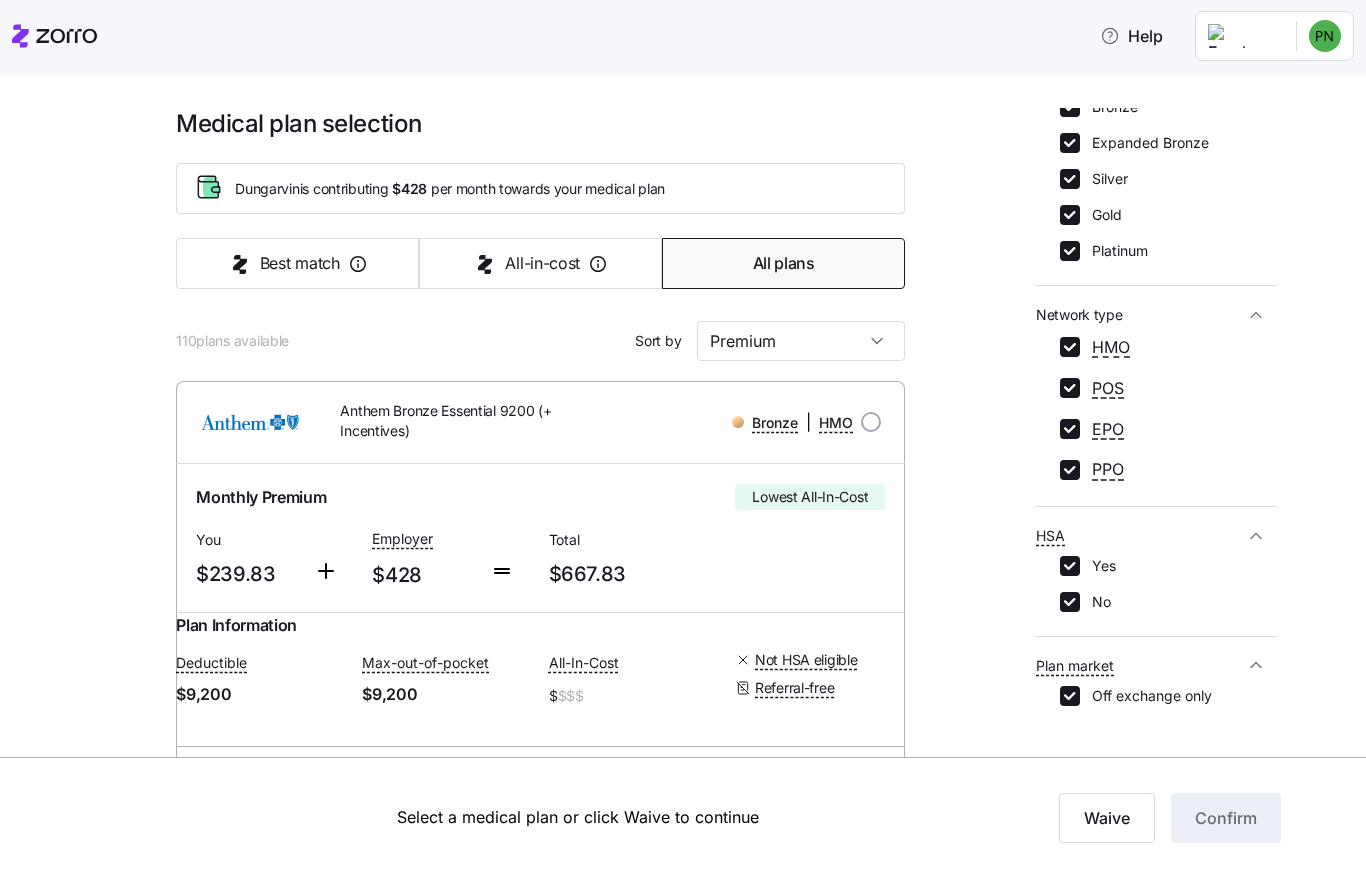 scroll, scrollTop: 0, scrollLeft: 0, axis: both 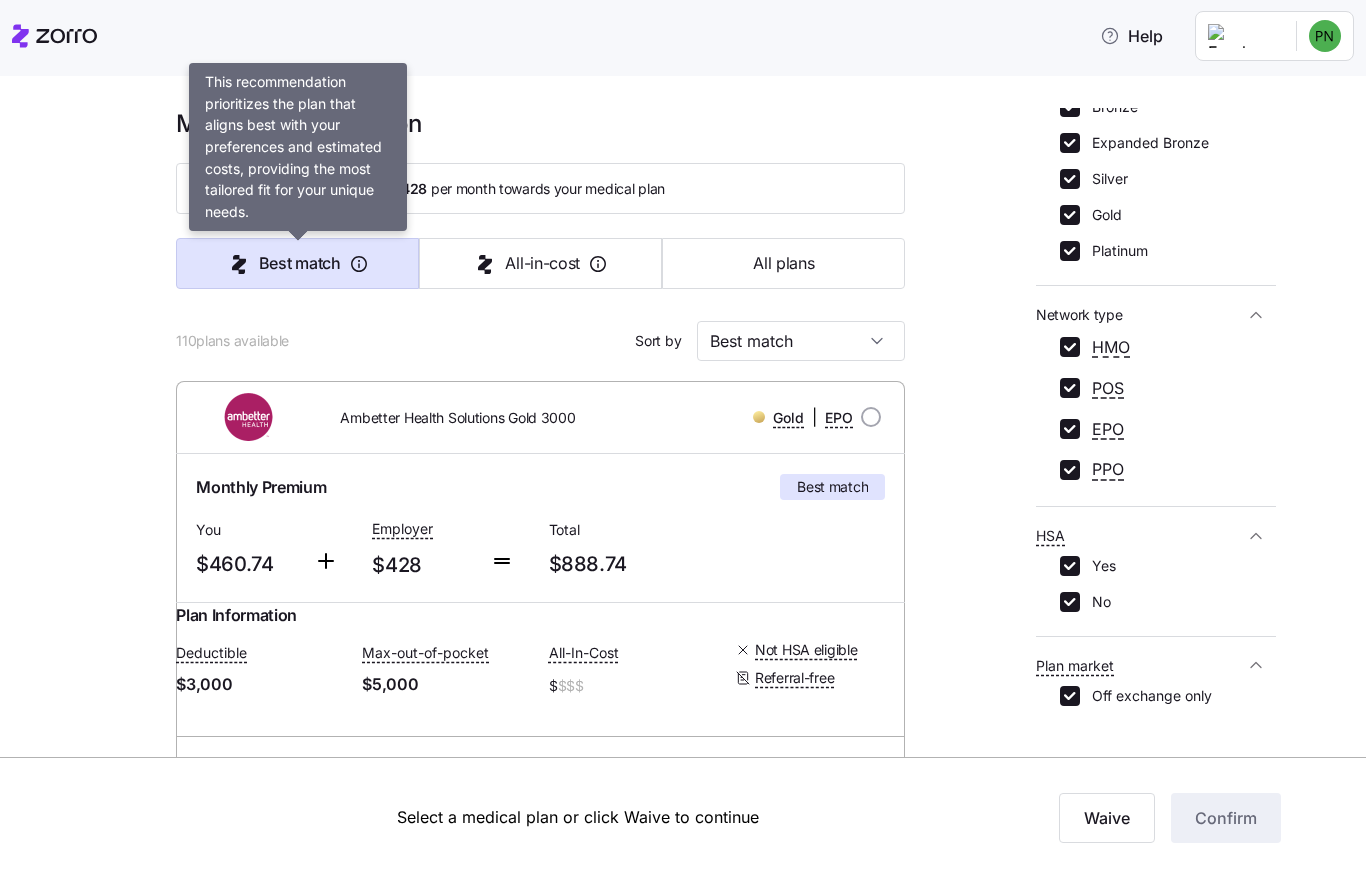 type on "Best match" 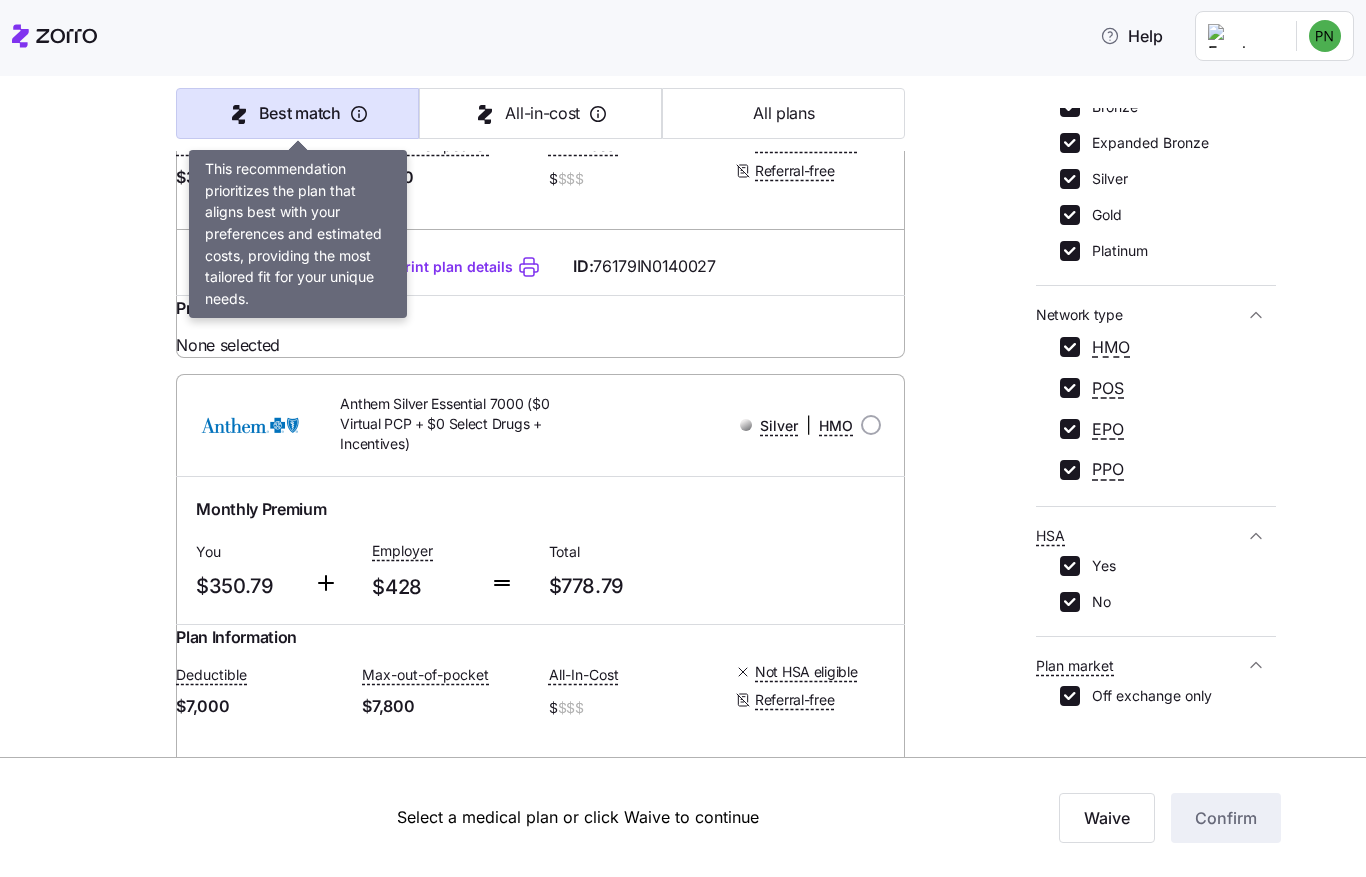 scroll, scrollTop: 15740, scrollLeft: 0, axis: vertical 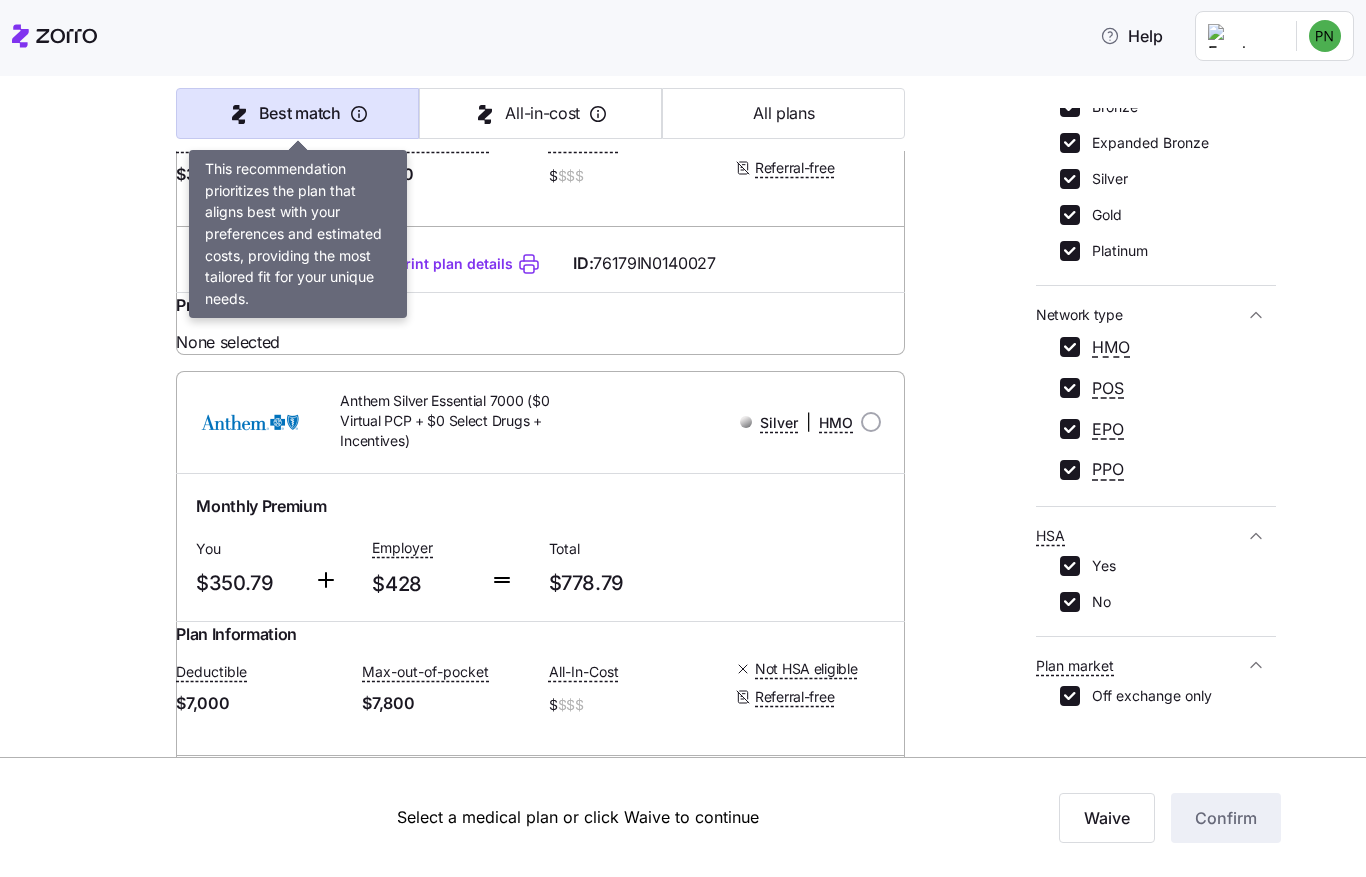 click at bounding box center (871, -1094) 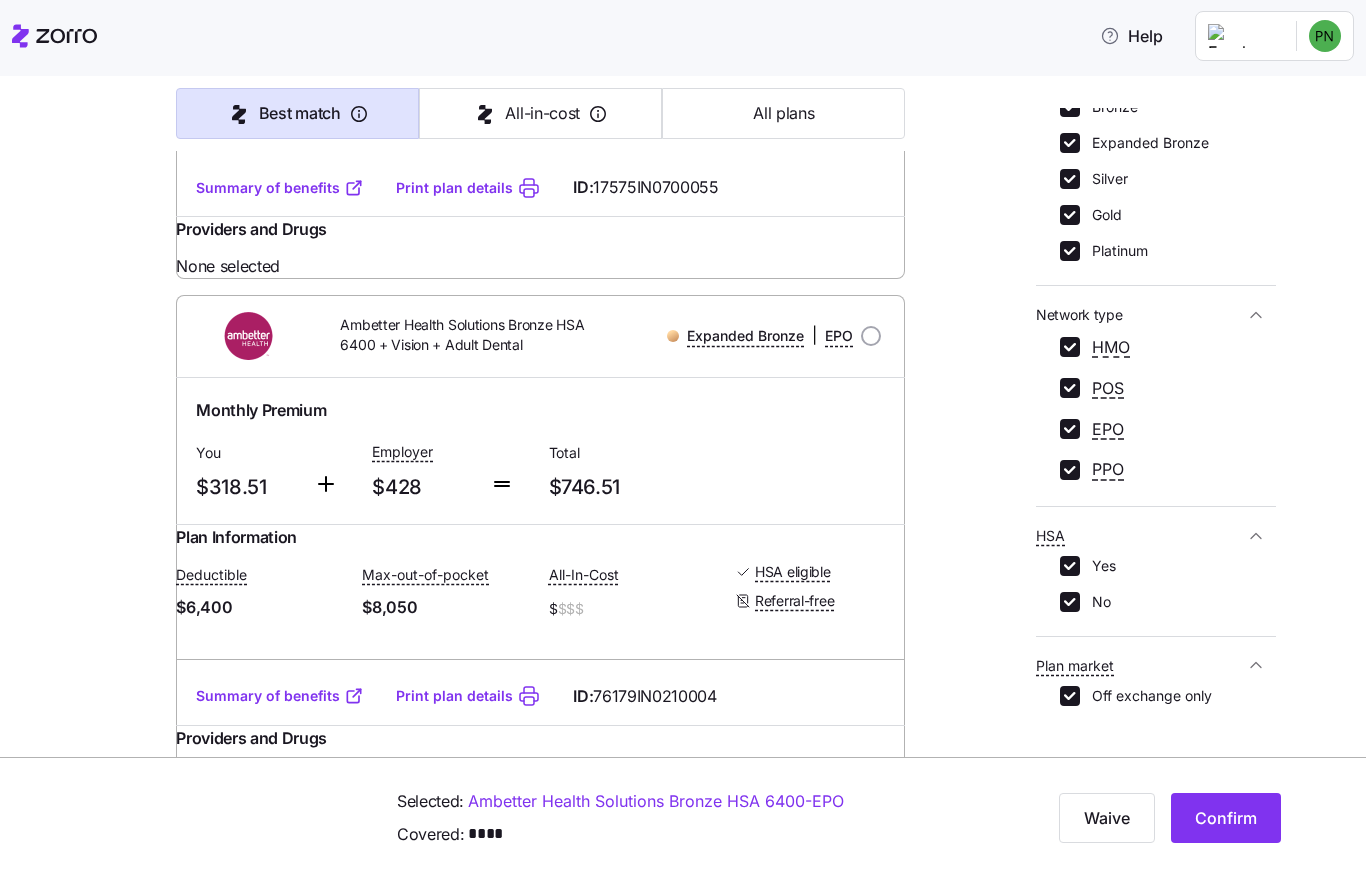 scroll, scrollTop: 16382, scrollLeft: 0, axis: vertical 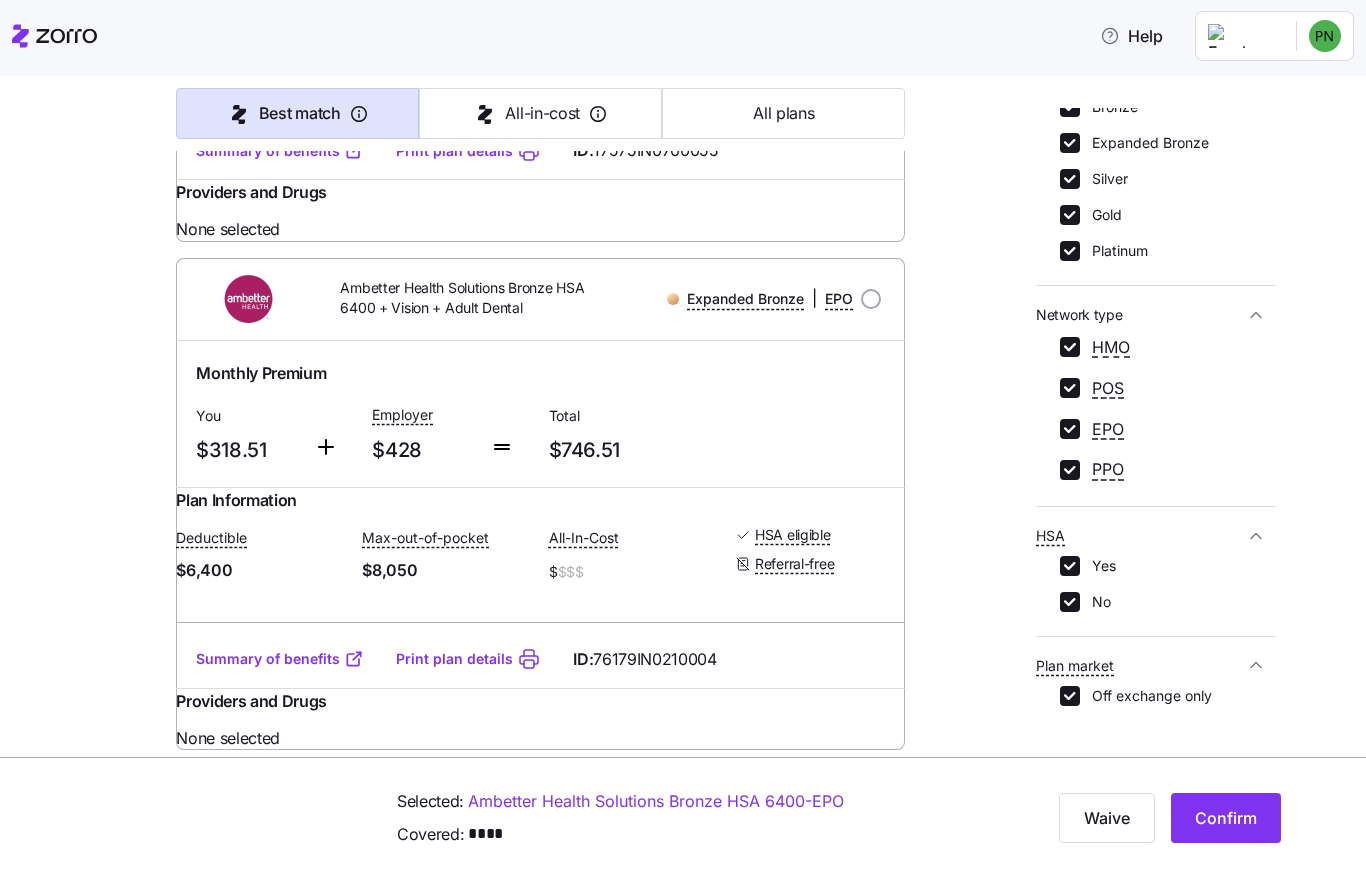 click at bounding box center [871, -1232] 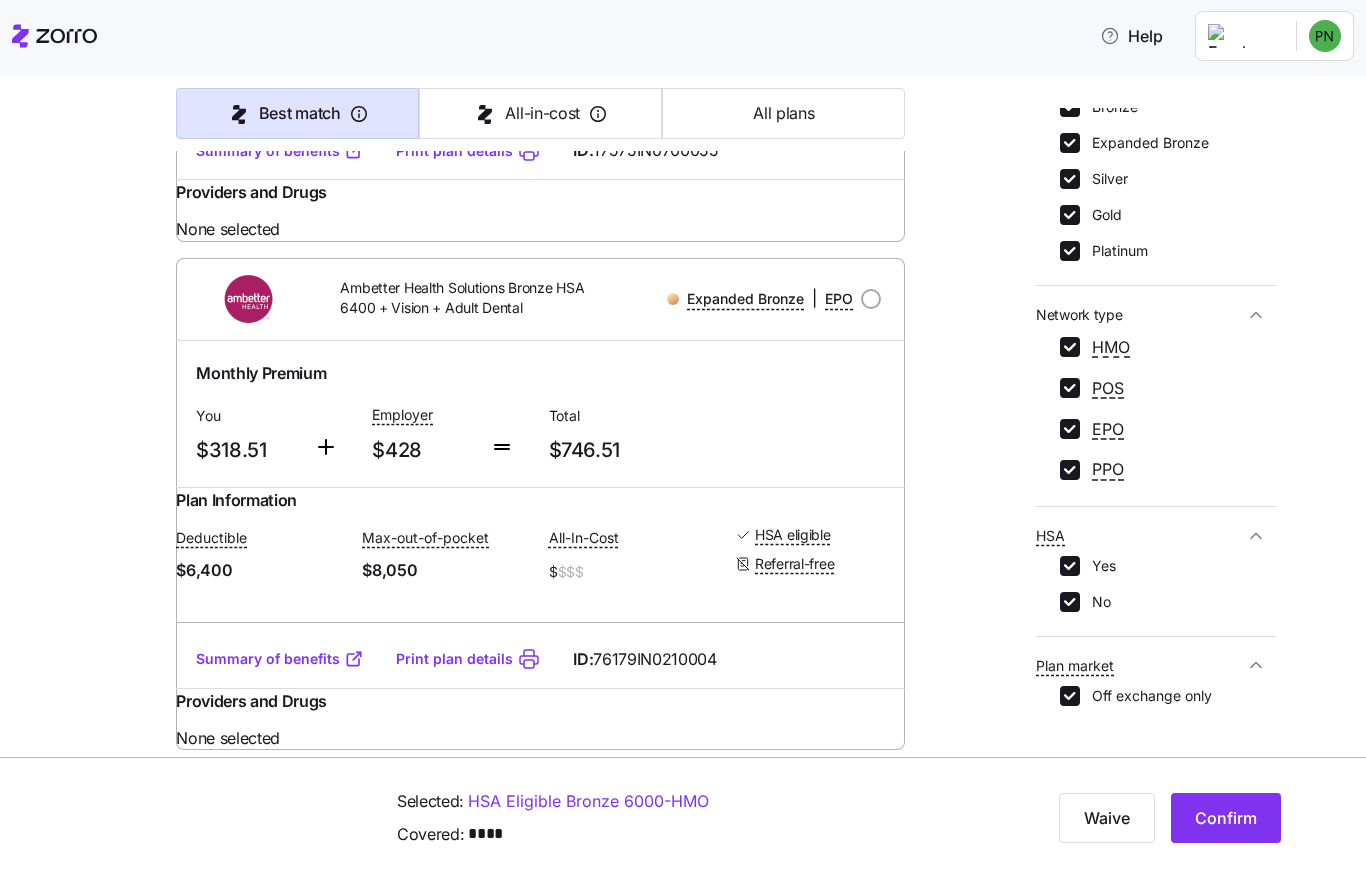 click at bounding box center (871, -1232) 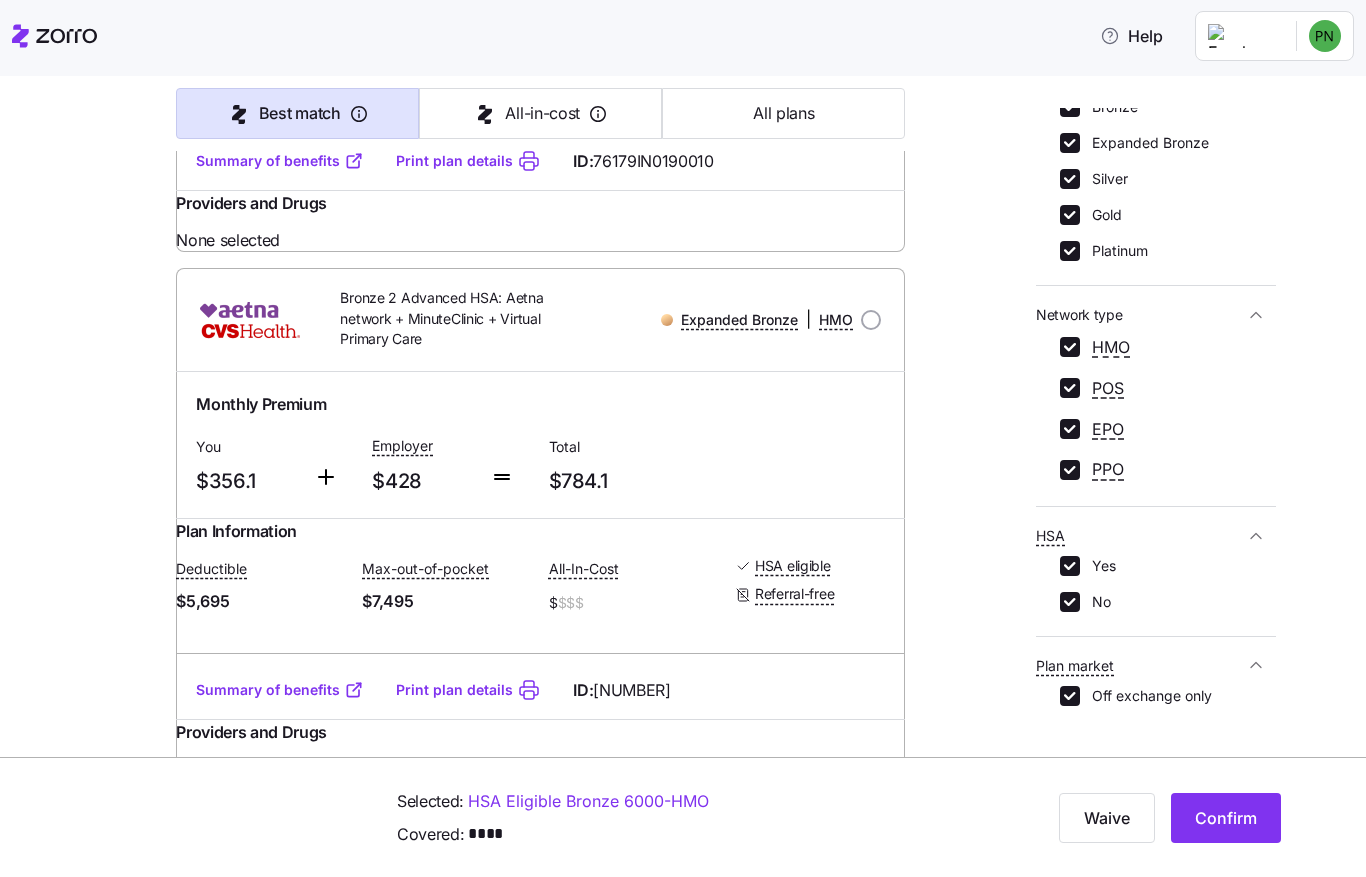 scroll, scrollTop: 11782, scrollLeft: 0, axis: vertical 